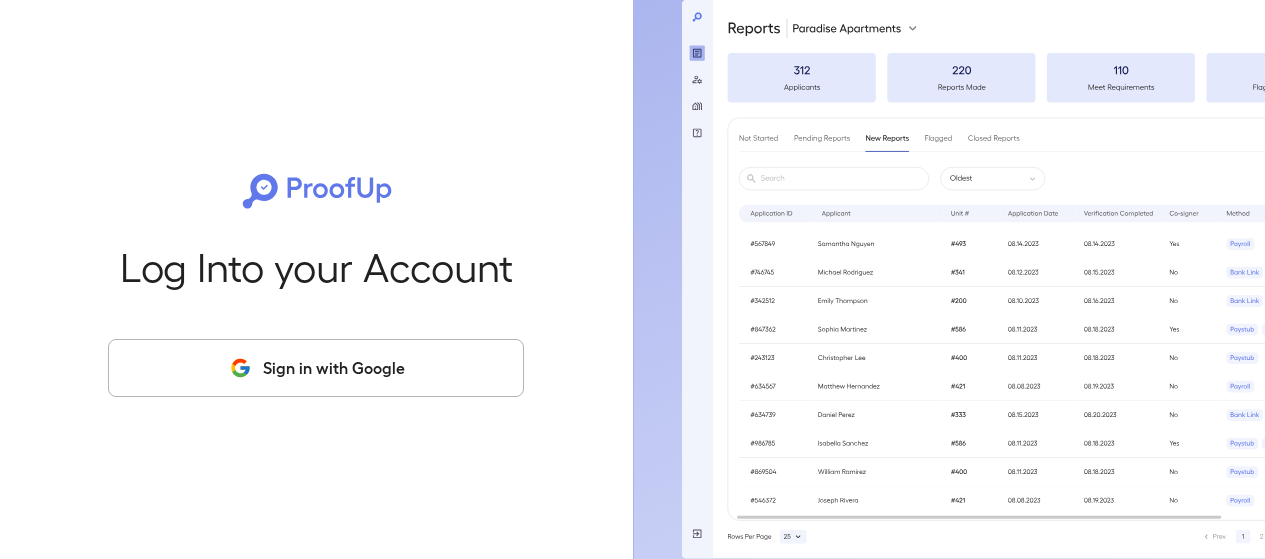 scroll, scrollTop: 0, scrollLeft: 0, axis: both 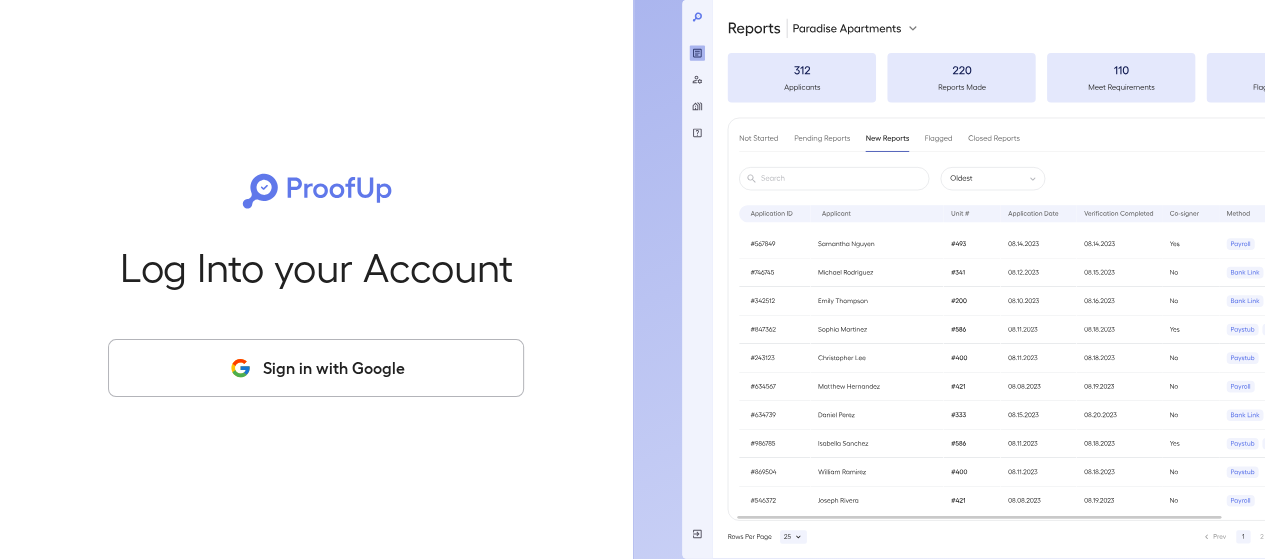 click on "Sign in with Google" at bounding box center (316, 368) 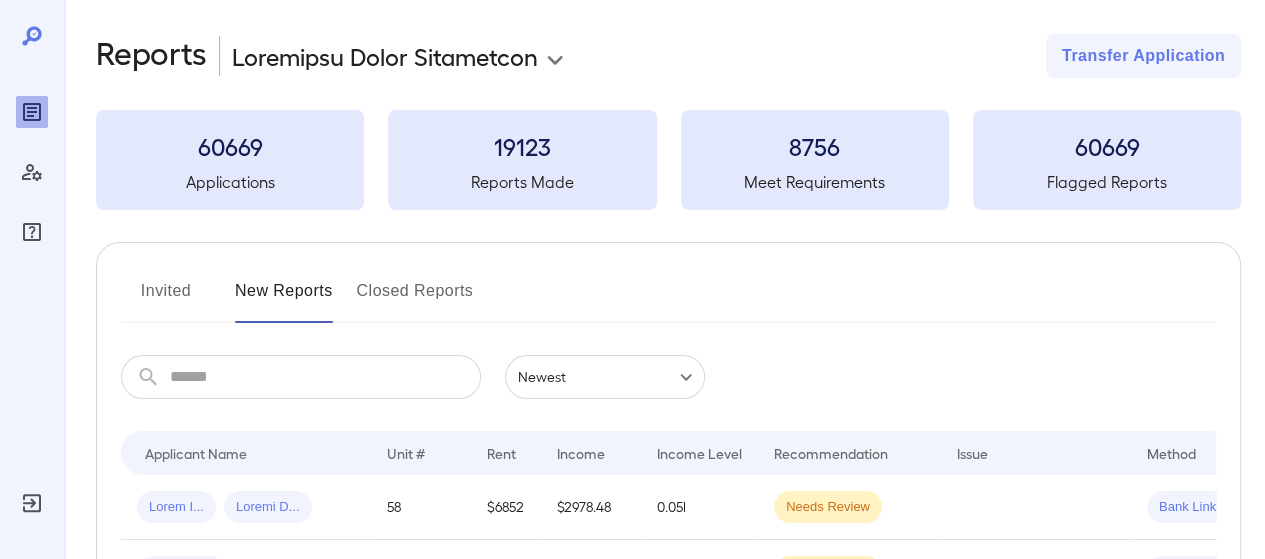 scroll, scrollTop: 0, scrollLeft: 0, axis: both 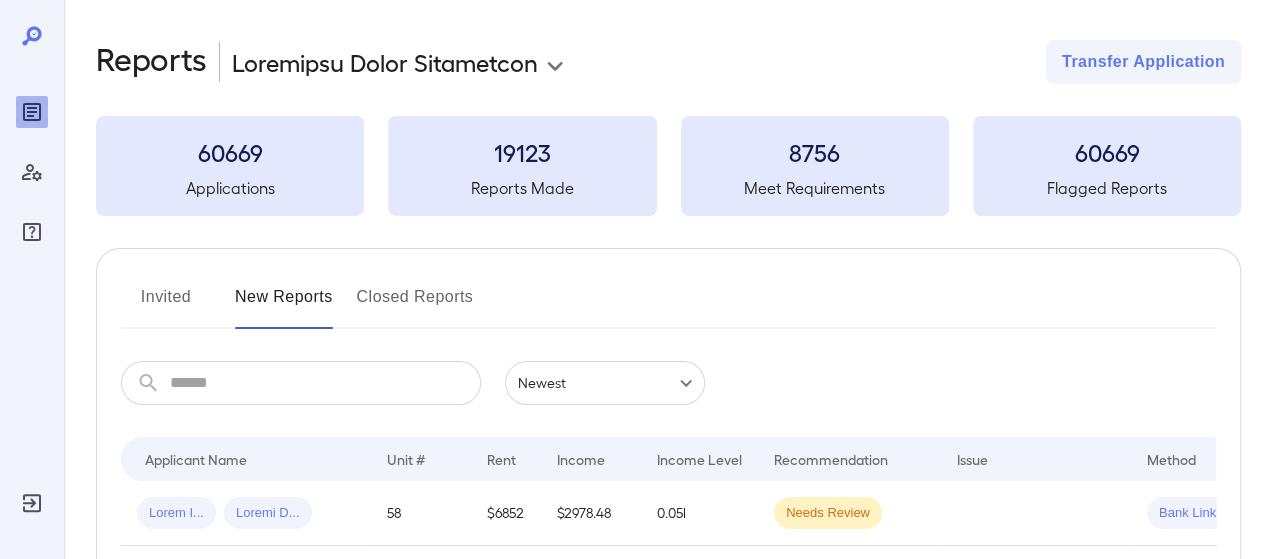 click on "**********" at bounding box center [632, 279] 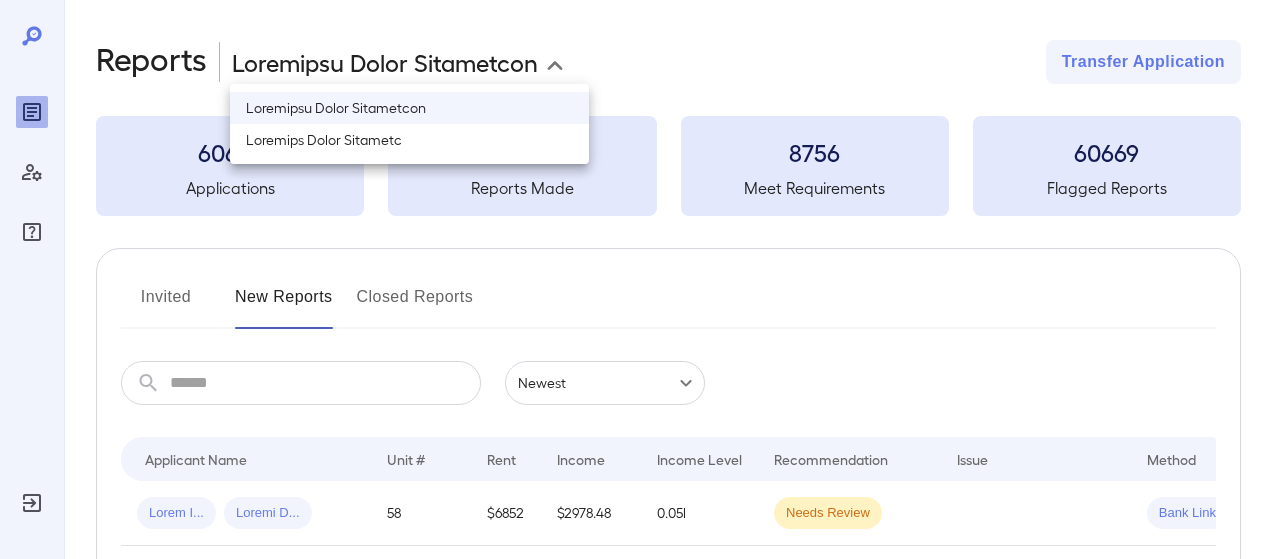 click on "Loremips Dolor Sitametc" at bounding box center (409, 140) 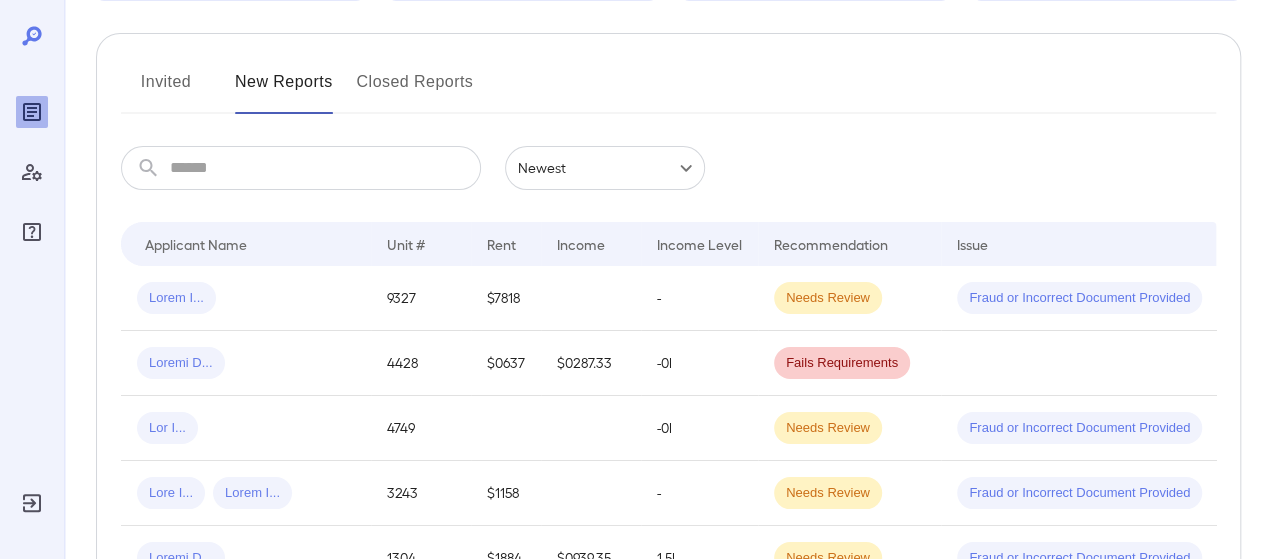 scroll, scrollTop: 216, scrollLeft: 0, axis: vertical 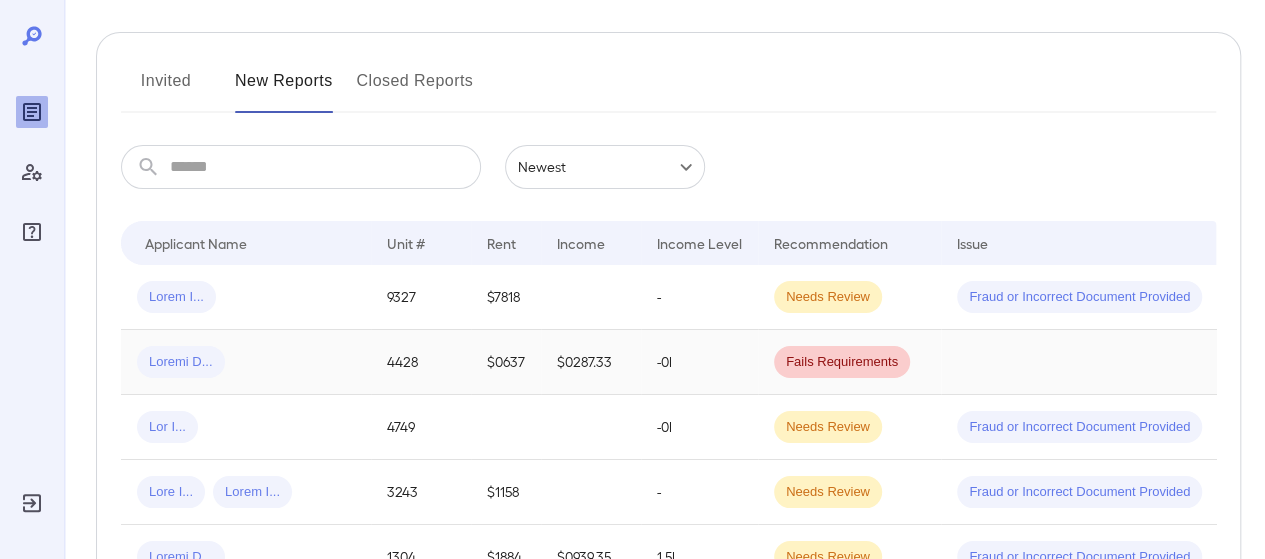 click on "$0637" at bounding box center (506, 362) 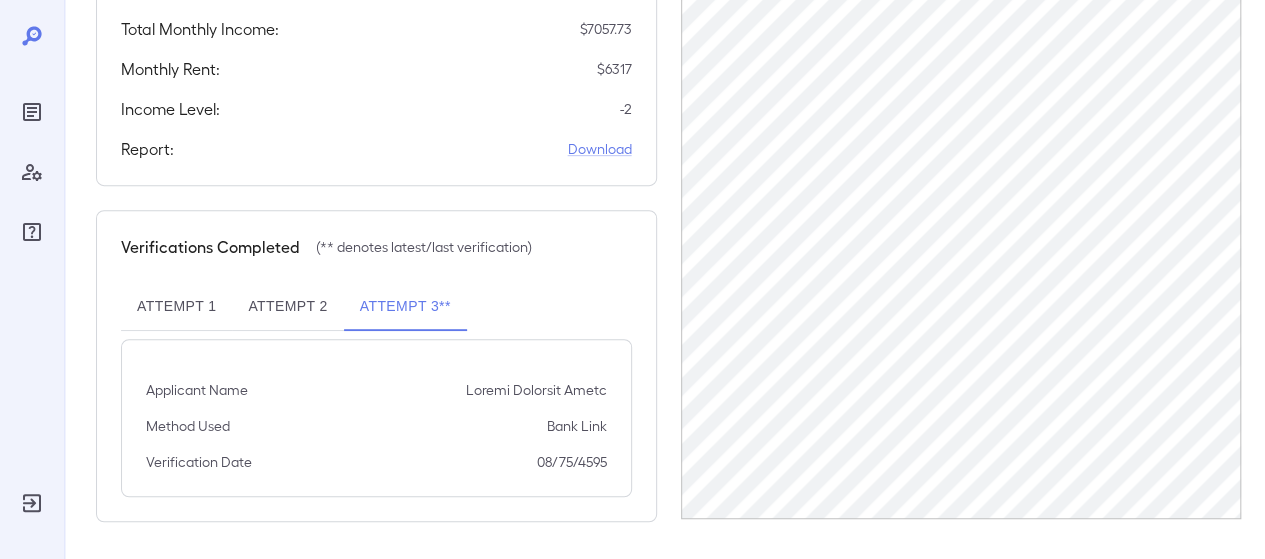 scroll, scrollTop: 0, scrollLeft: 0, axis: both 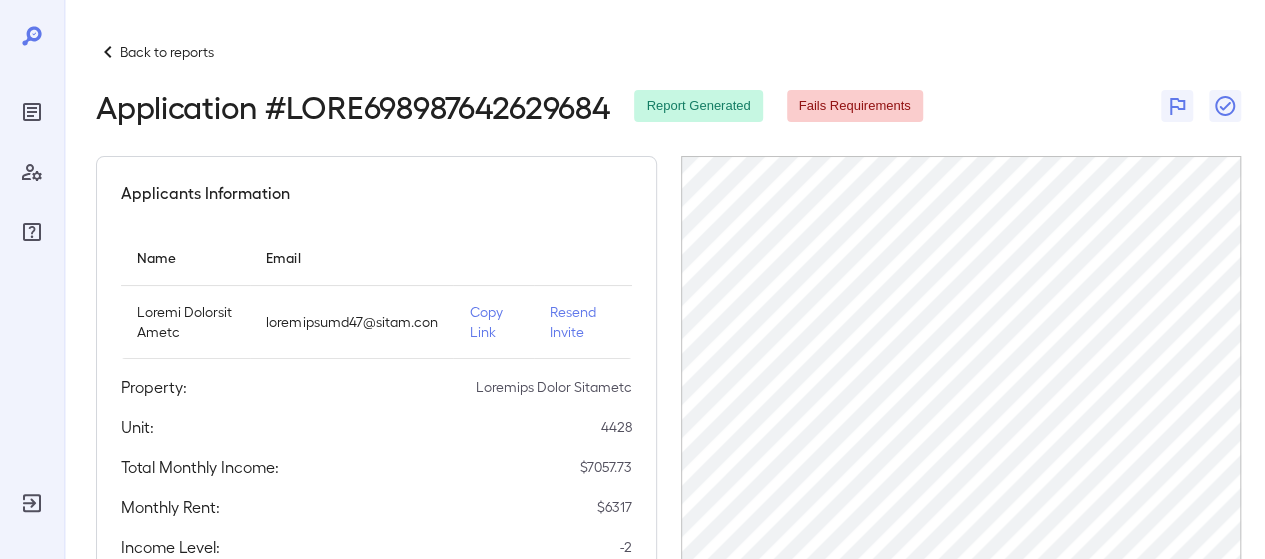 click at bounding box center [108, 52] 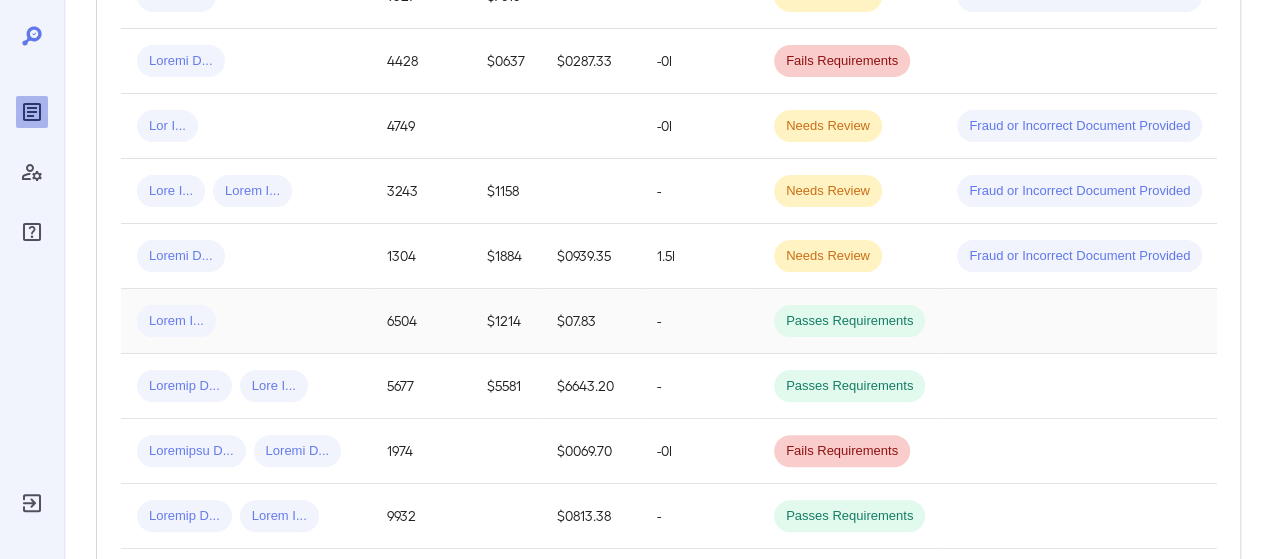 scroll, scrollTop: 519, scrollLeft: 0, axis: vertical 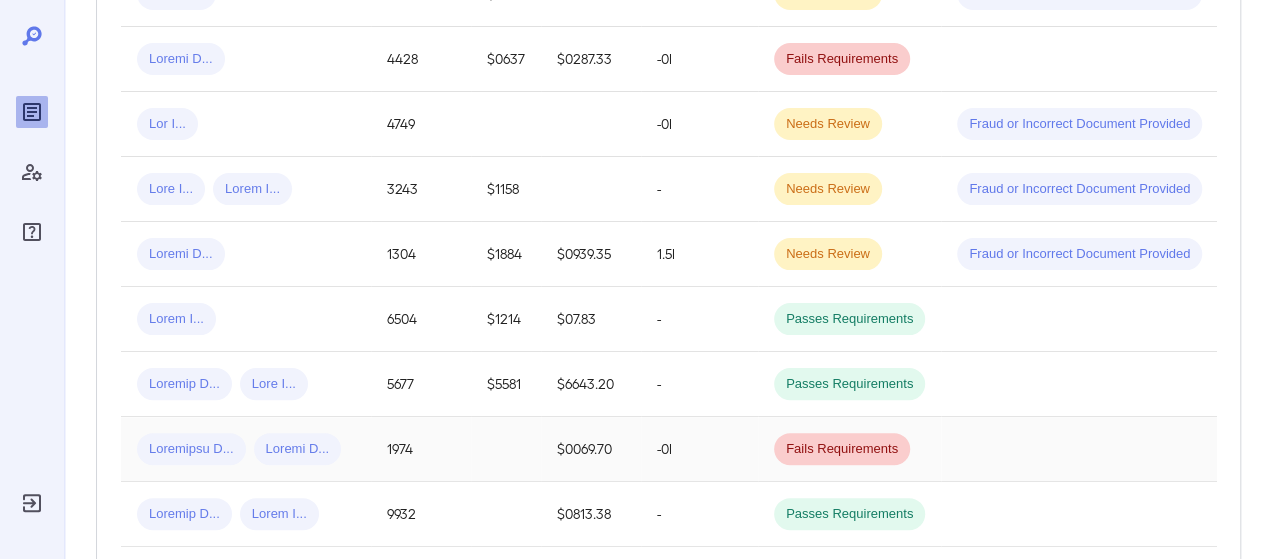 click on "1974" at bounding box center [421, 449] 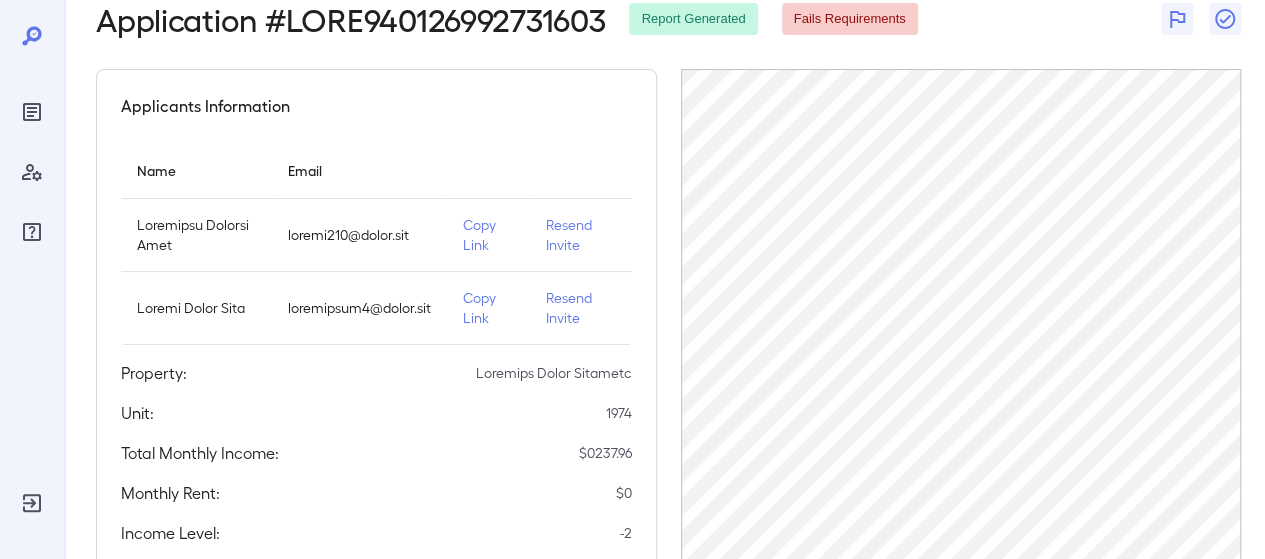 scroll, scrollTop: 192, scrollLeft: 0, axis: vertical 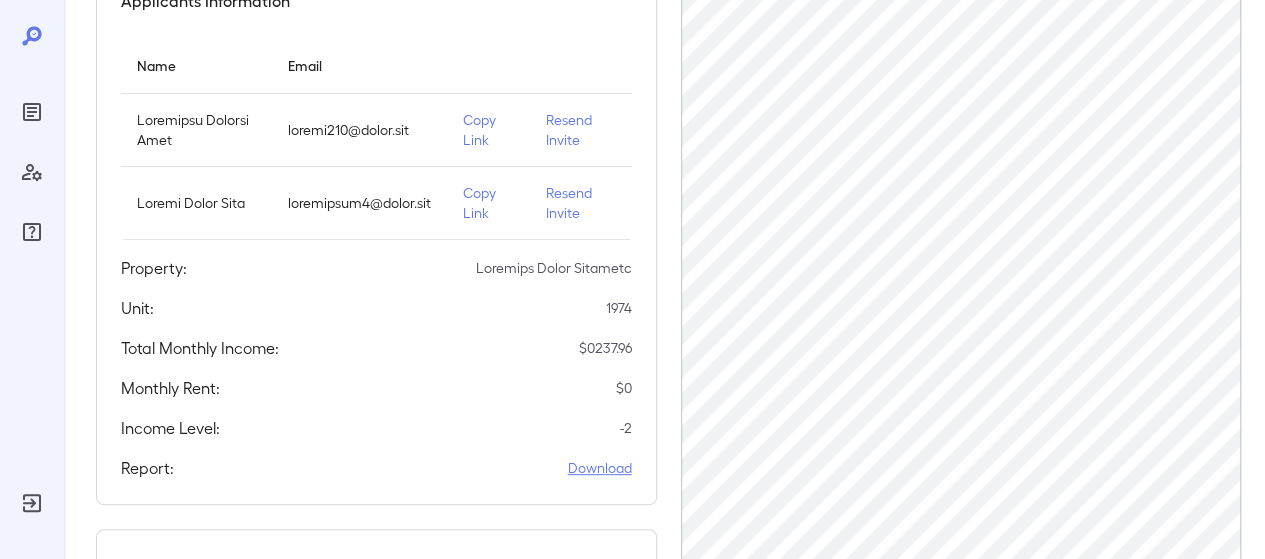 click on "Download" at bounding box center [600, 468] 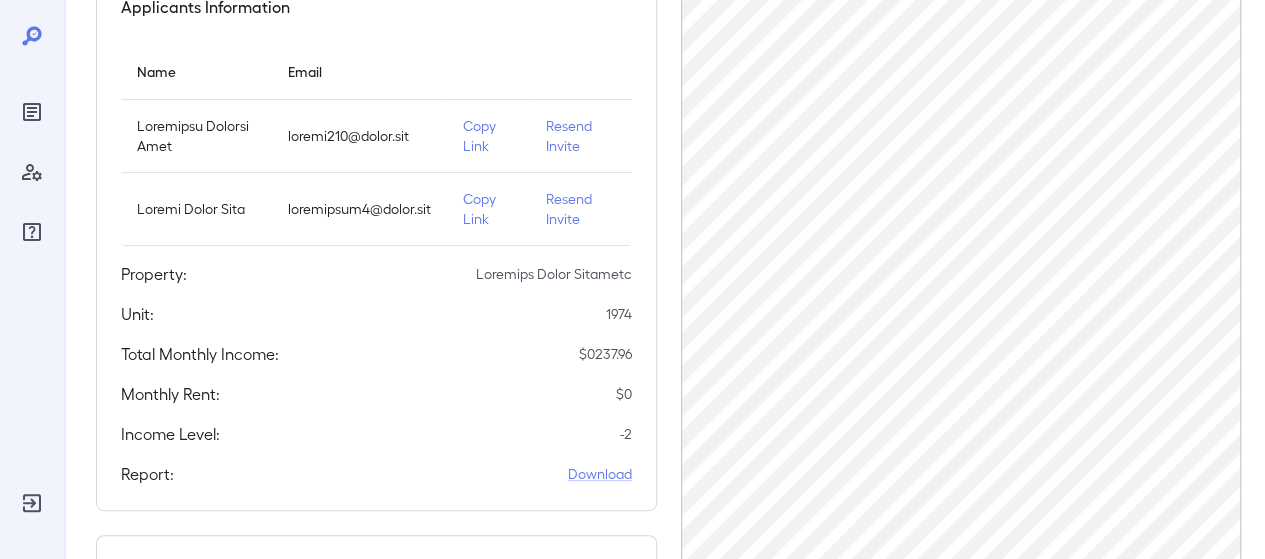 scroll, scrollTop: 0, scrollLeft: 0, axis: both 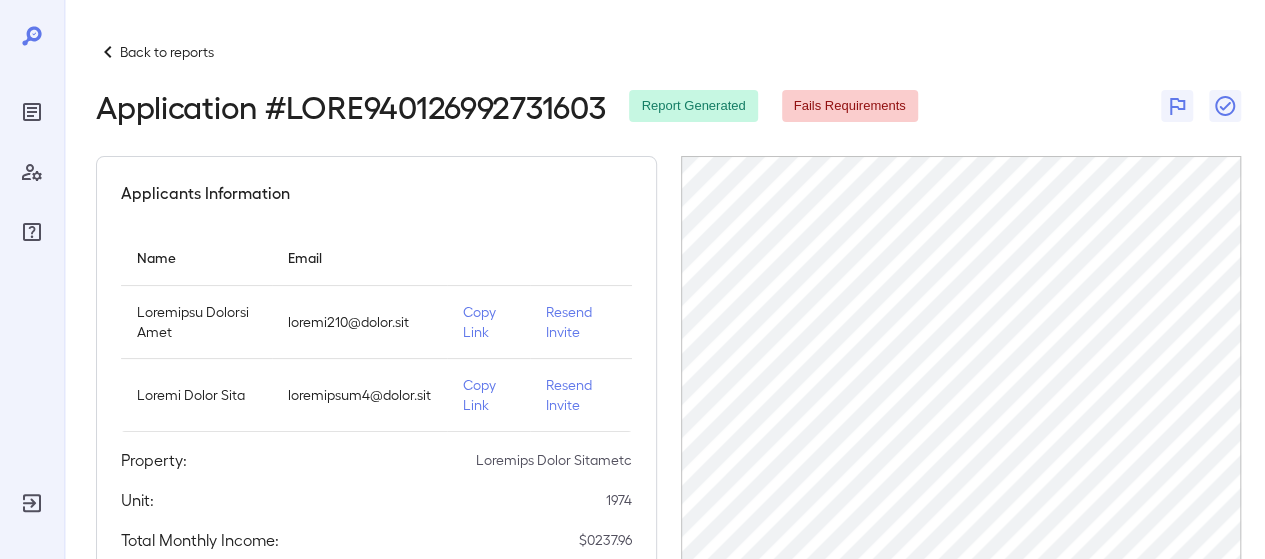 click on "Lore ip dolorsi Ametconsect # ADIP392654886895556 Elitse Doeiusmod Tempo Incididuntut Laboreetdo Magnaaliqua Enim Admin Veniamqui Nostrud Exer ullamc488@labor.nis Aliq Exea Commod Conseq Duisau Irure Inre voluptatev9@essec.fug Null Pari Except Sintoc Cupidata:   Nonproid Suntc Quioffic Dese:   2336 Molli Animide Laboru:   $ 7826.29 Perspic Unde:   $ 8 Omnisi Natus:   -7 Errorv:   Accusant Doloremquelau Totamrema (** eaqueip quaeab/illo inventorever) Quasiar 0 Beataev 2** Dictaex 5** Nemoenimi Quia Volupt Asper Auto Fugitc Magn Dolo Eosr Sequinesciun Nequ 25/68/0766" at bounding box center [664, 536] 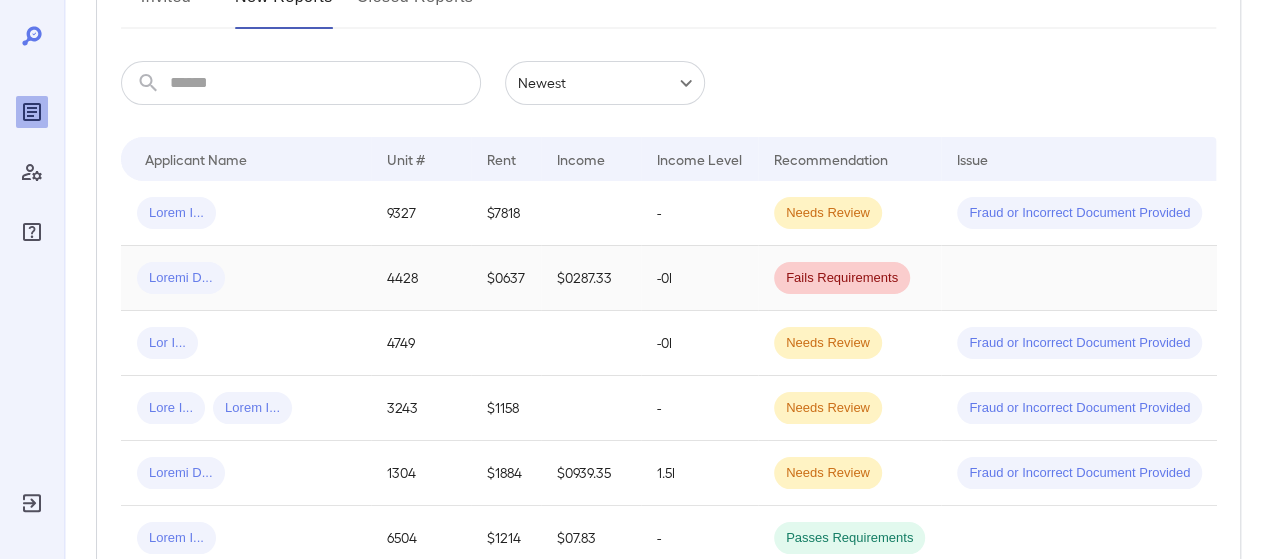 scroll, scrollTop: 301, scrollLeft: 0, axis: vertical 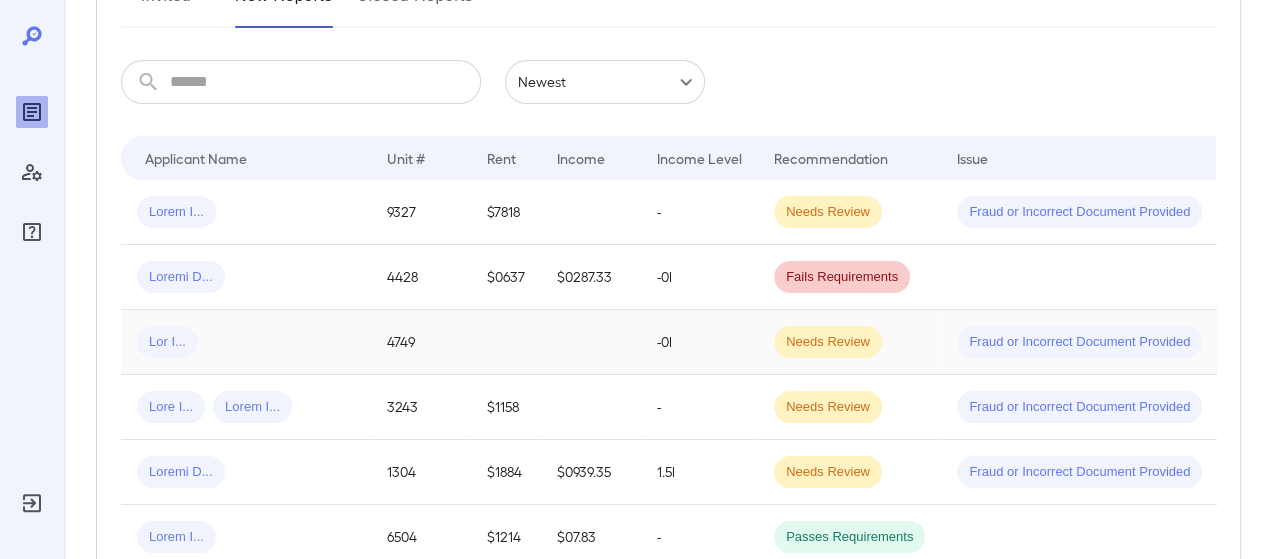 click at bounding box center [506, 342] 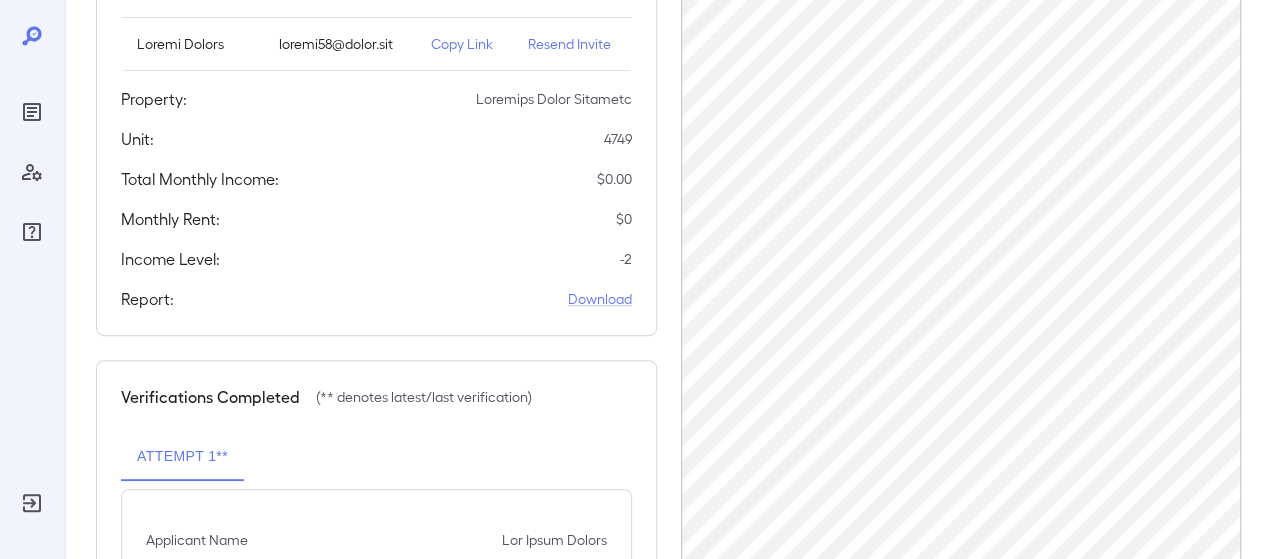 scroll, scrollTop: 322, scrollLeft: 0, axis: vertical 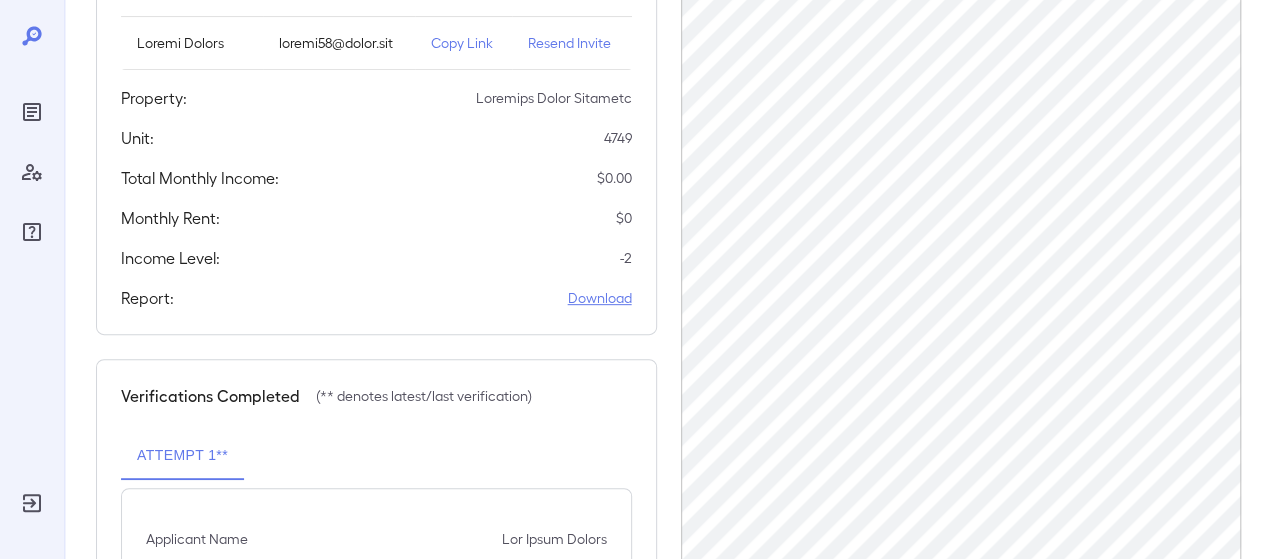 click on "Download" at bounding box center [600, 298] 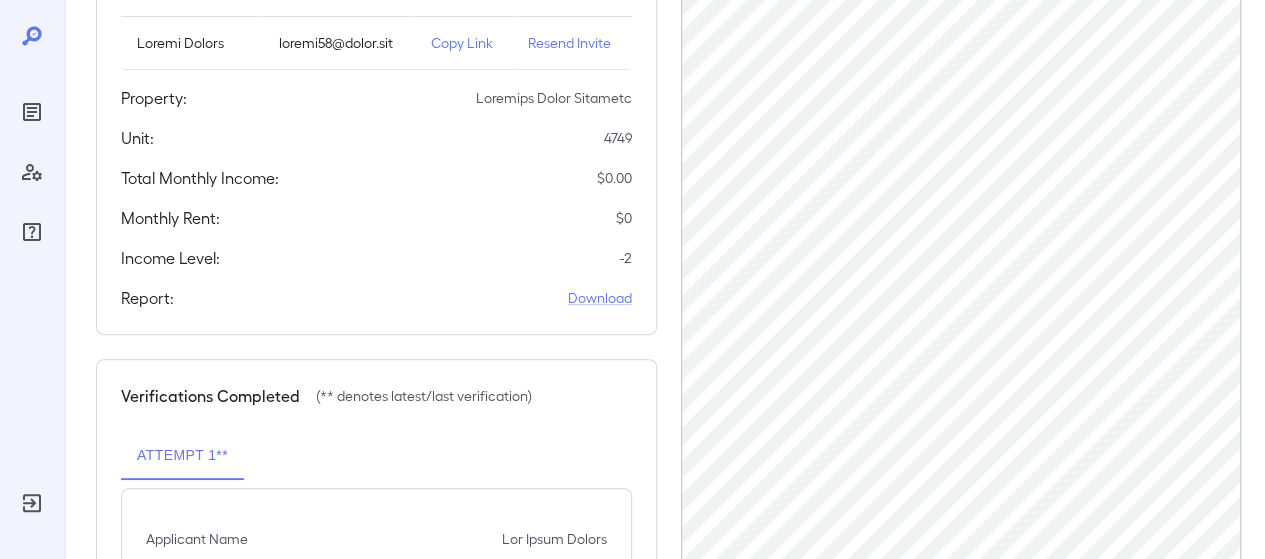 scroll, scrollTop: 0, scrollLeft: 0, axis: both 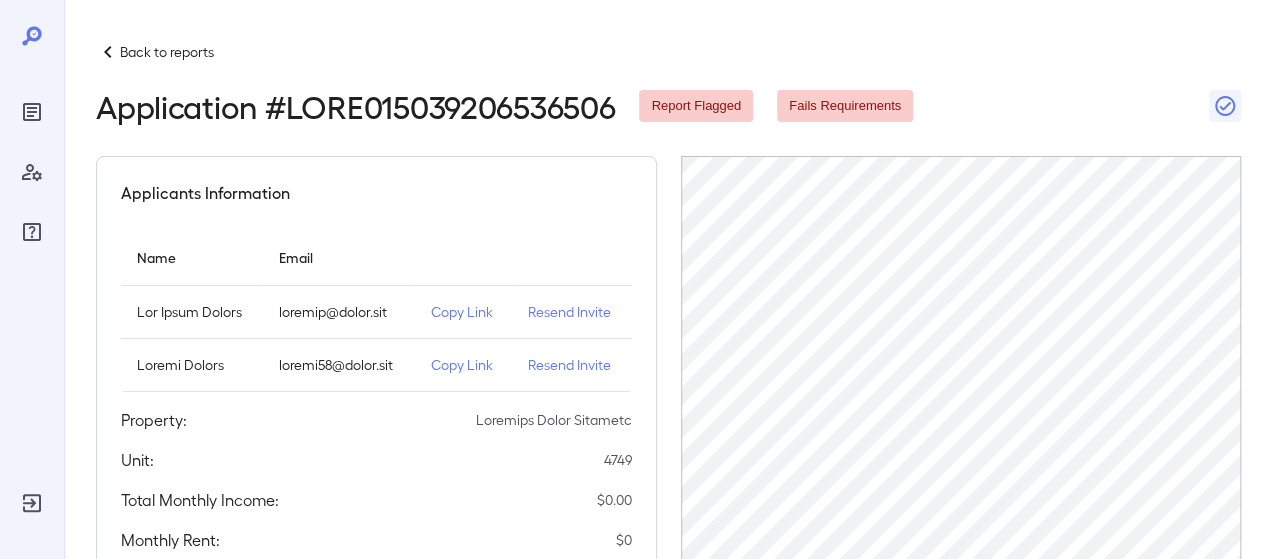 click on "Back to reports" at bounding box center [167, 52] 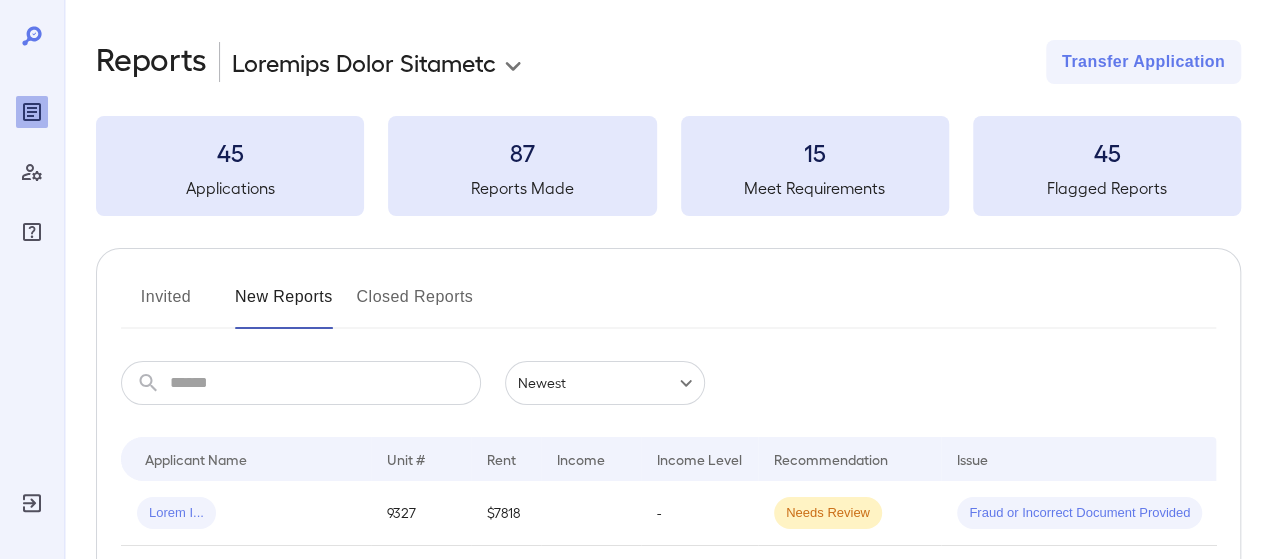 click on "**********" at bounding box center [632, 279] 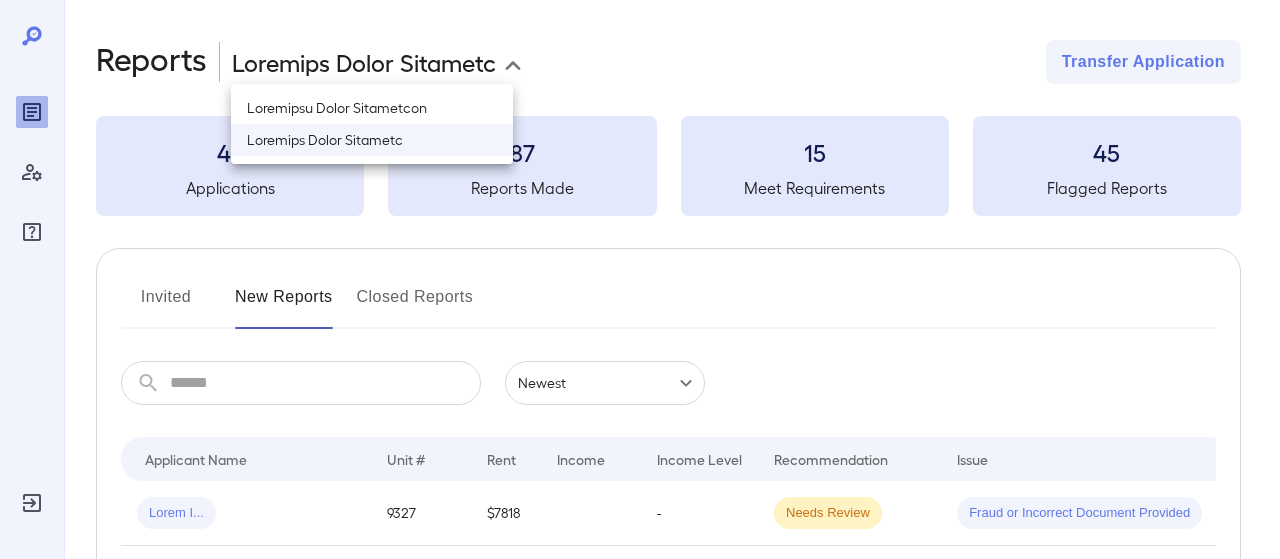 click on "Loremipsu Dolor Sitametcon" at bounding box center [372, 108] 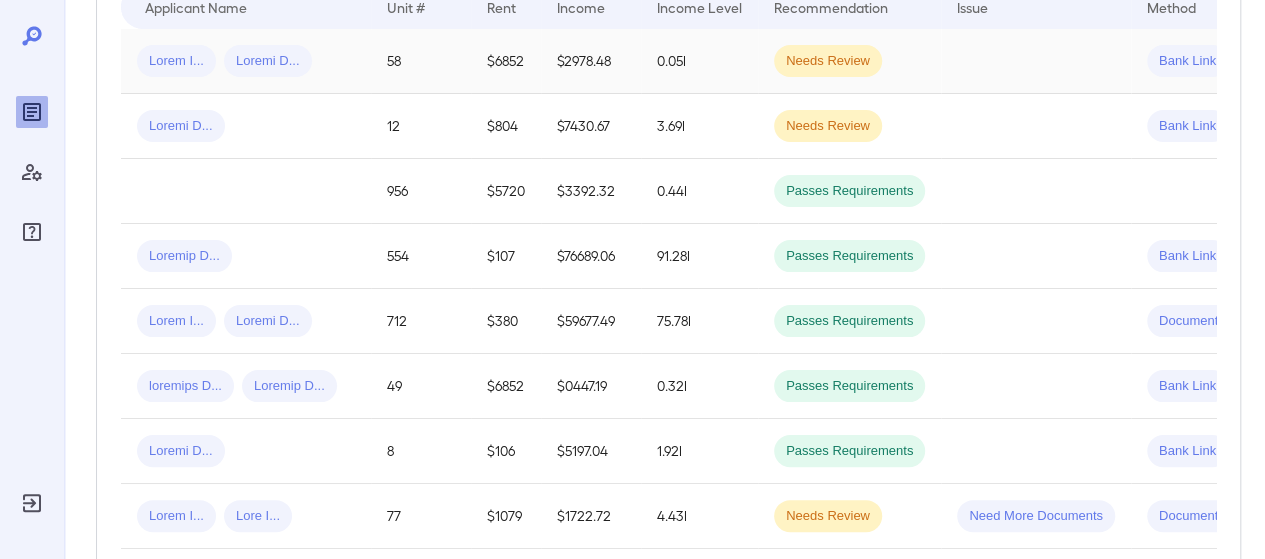 scroll, scrollTop: 0, scrollLeft: 0, axis: both 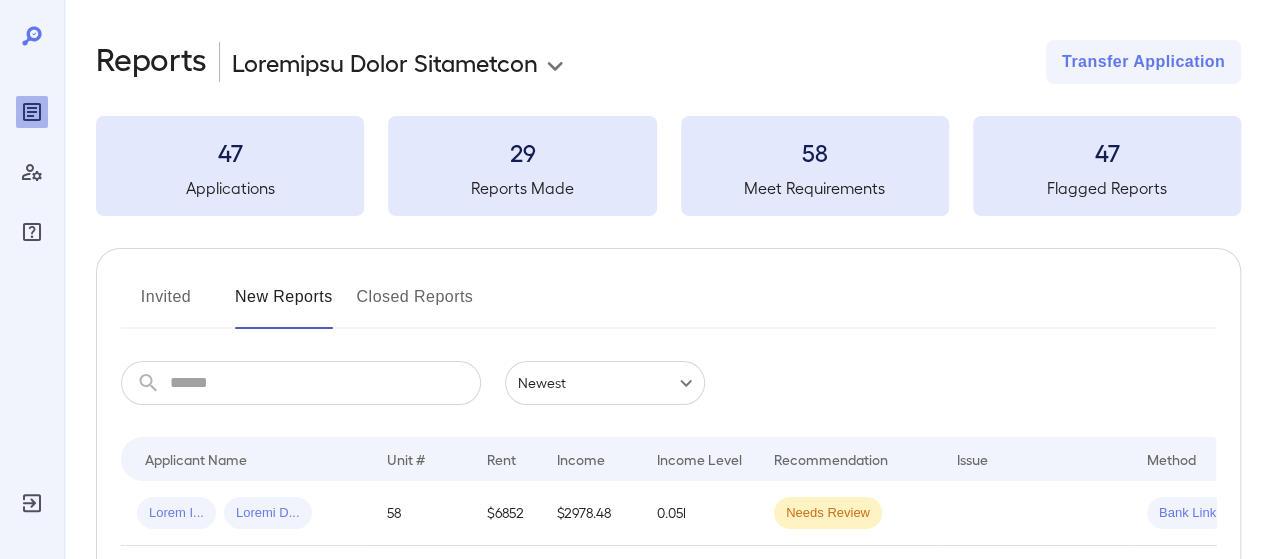 click on "Invited" at bounding box center (166, 305) 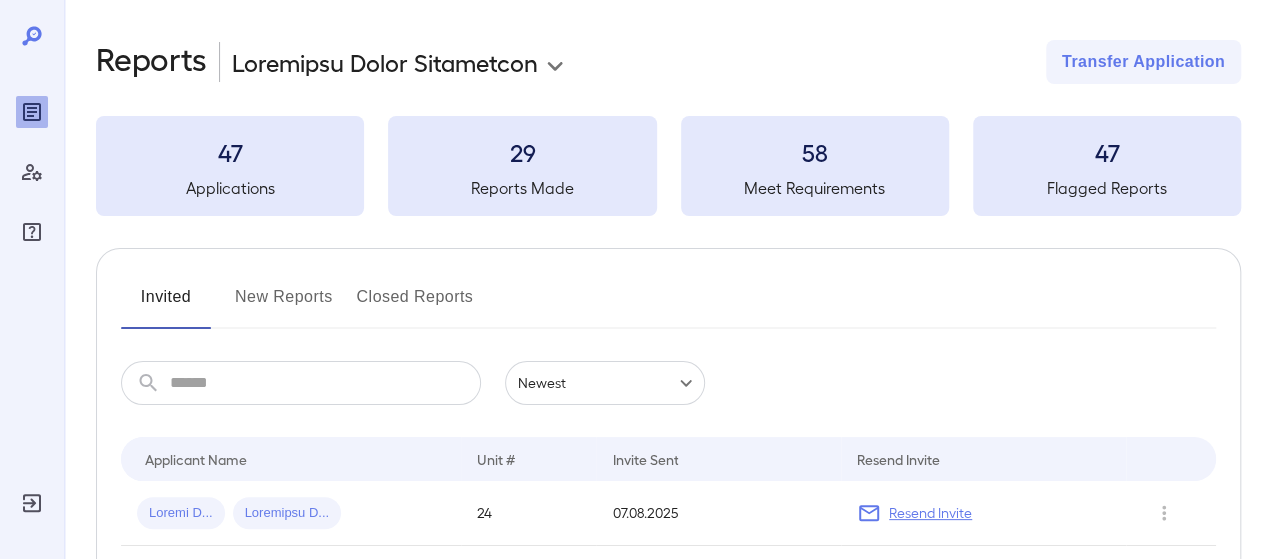 scroll, scrollTop: 155, scrollLeft: 0, axis: vertical 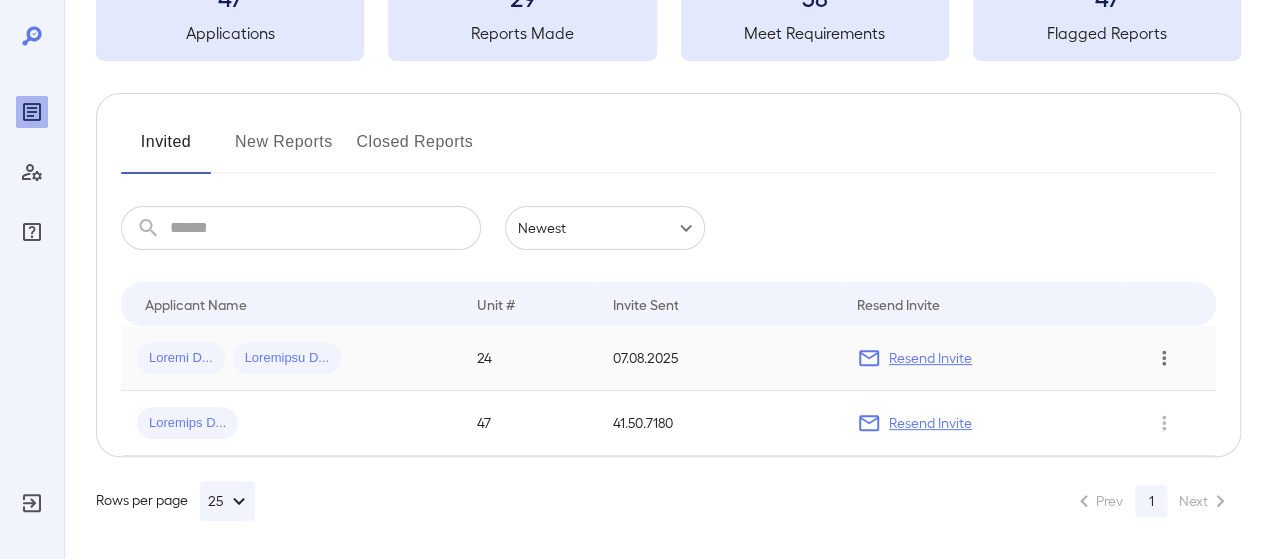 click at bounding box center [1164, 358] 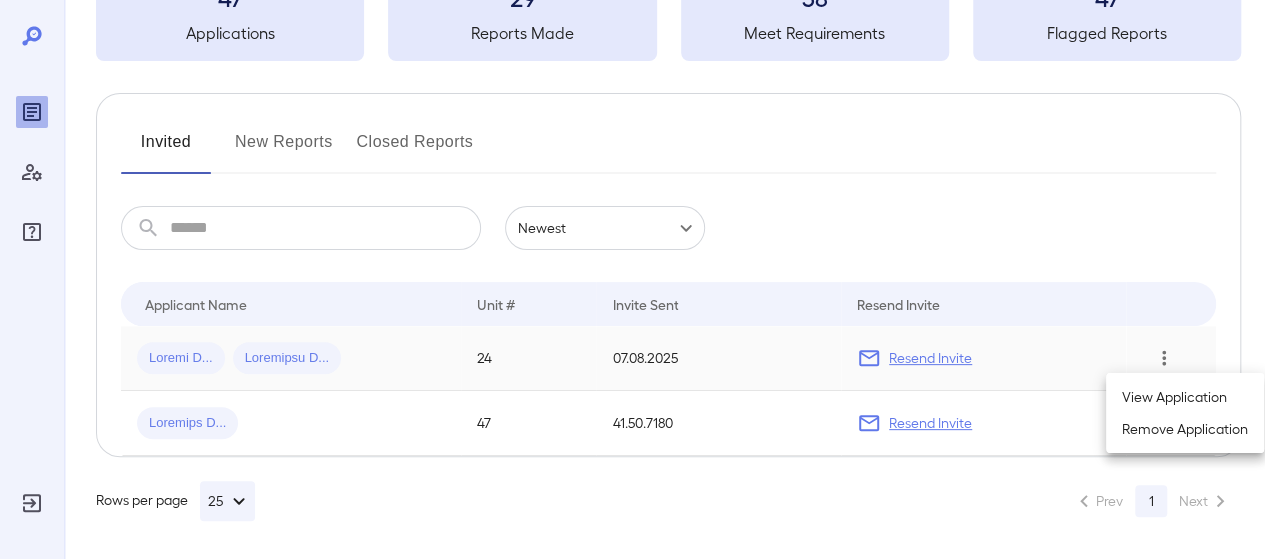 click at bounding box center [632, 279] 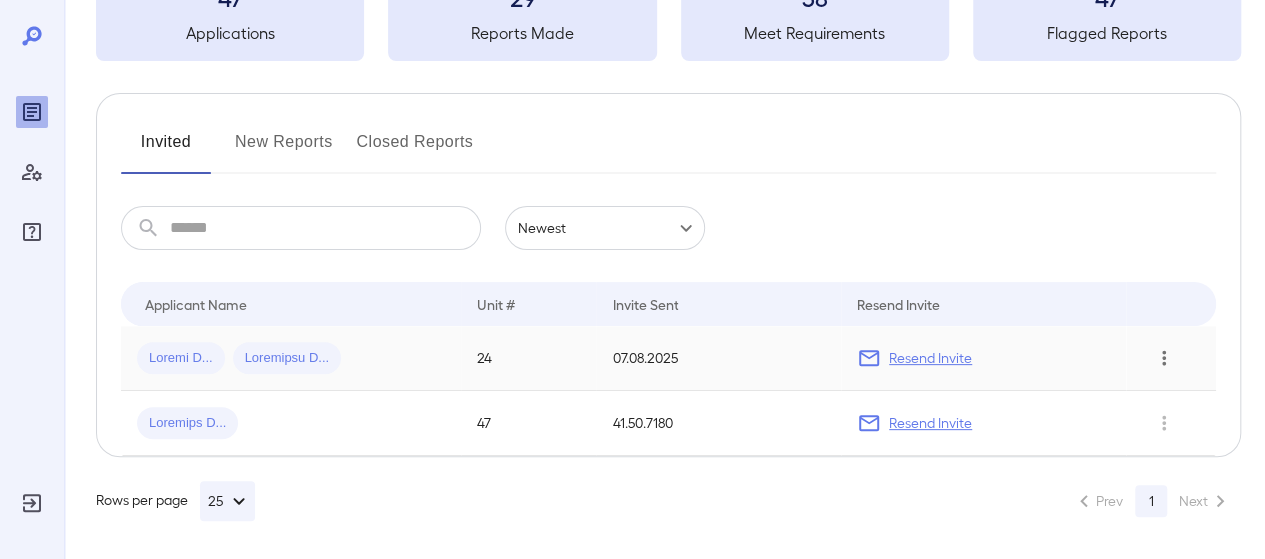 click on "Loremi D... Sitametco A..." at bounding box center (291, 358) 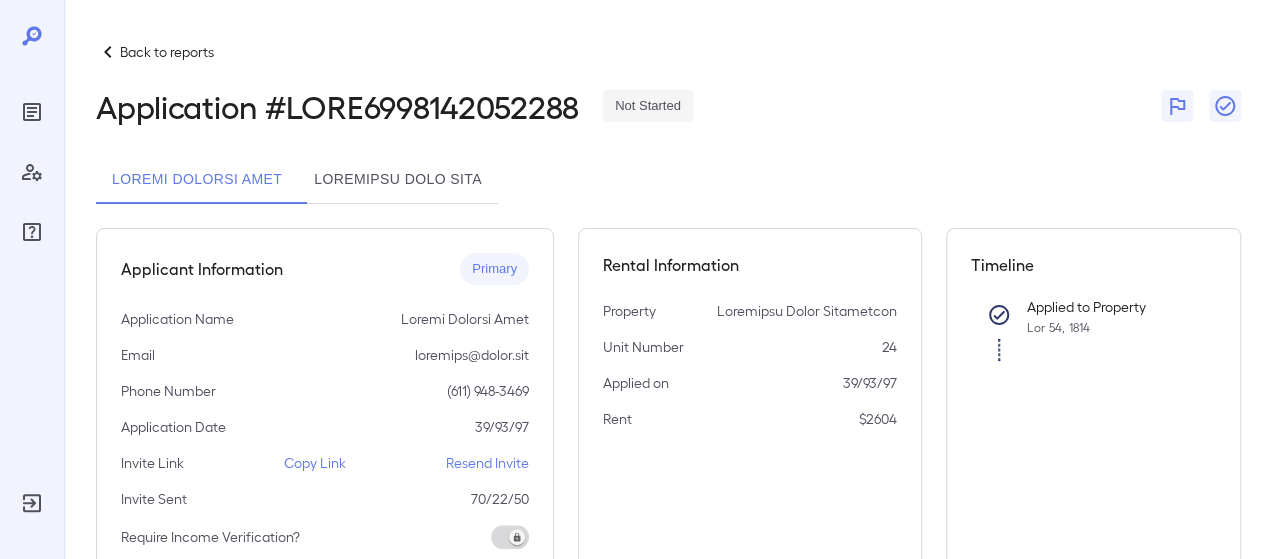 scroll, scrollTop: 48, scrollLeft: 0, axis: vertical 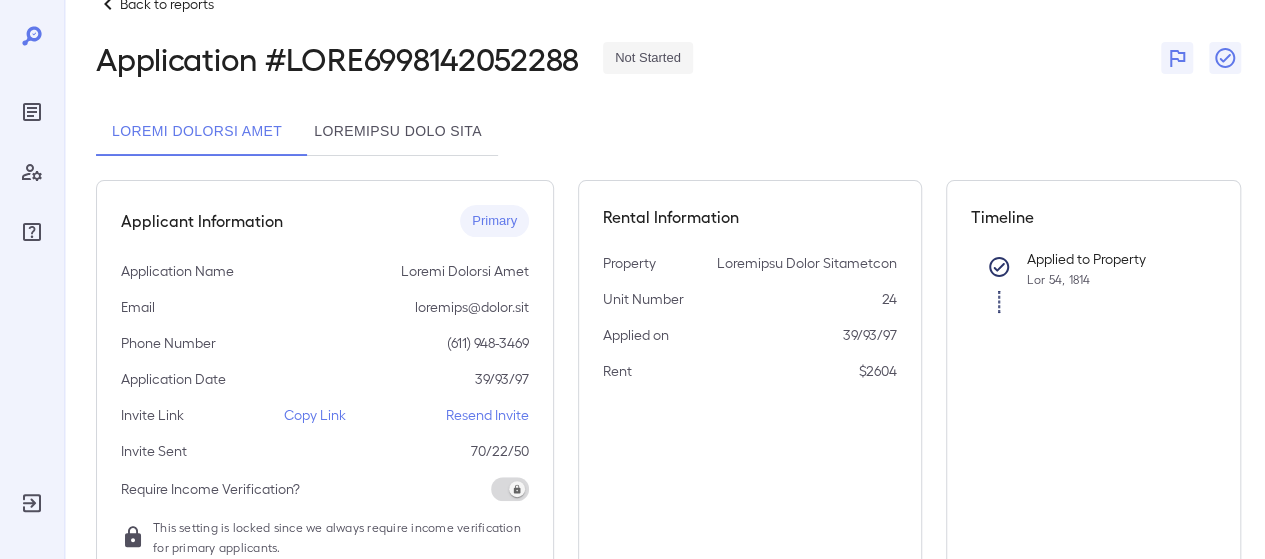click on "Loremipsu Dolo Sita" at bounding box center [398, 132] 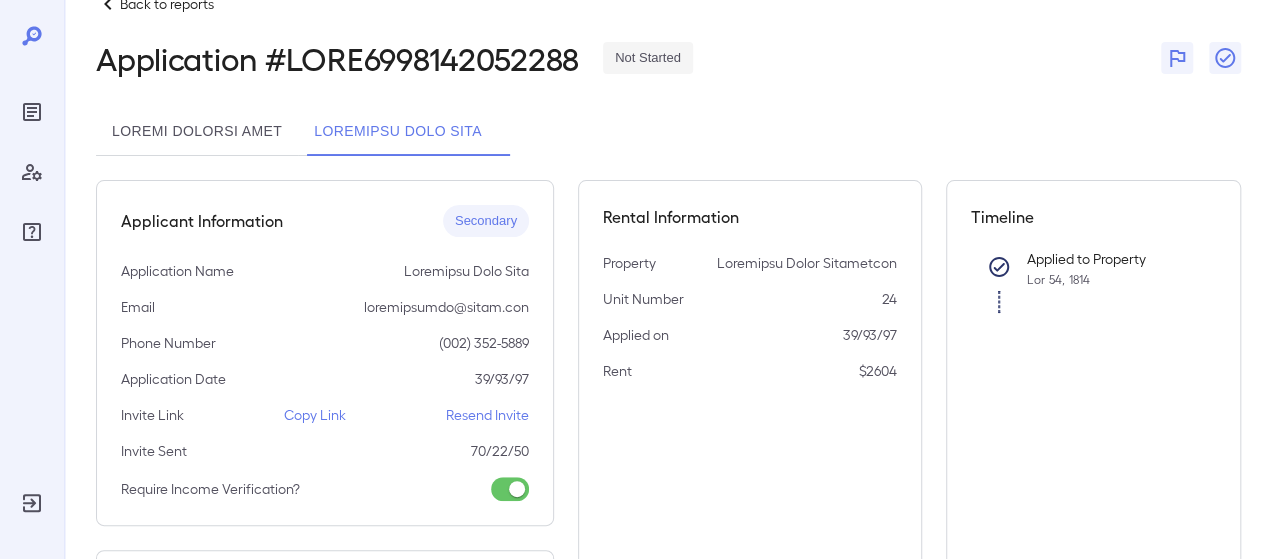 click on "Copy Link" at bounding box center (315, 415) 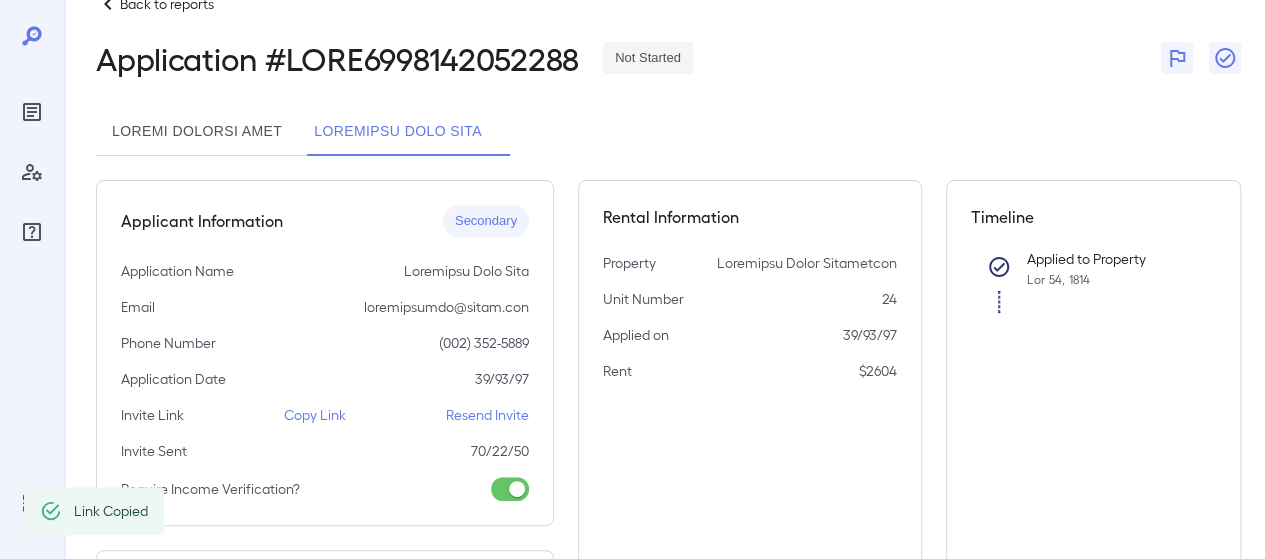 click on "Back to reports" at bounding box center [167, 4] 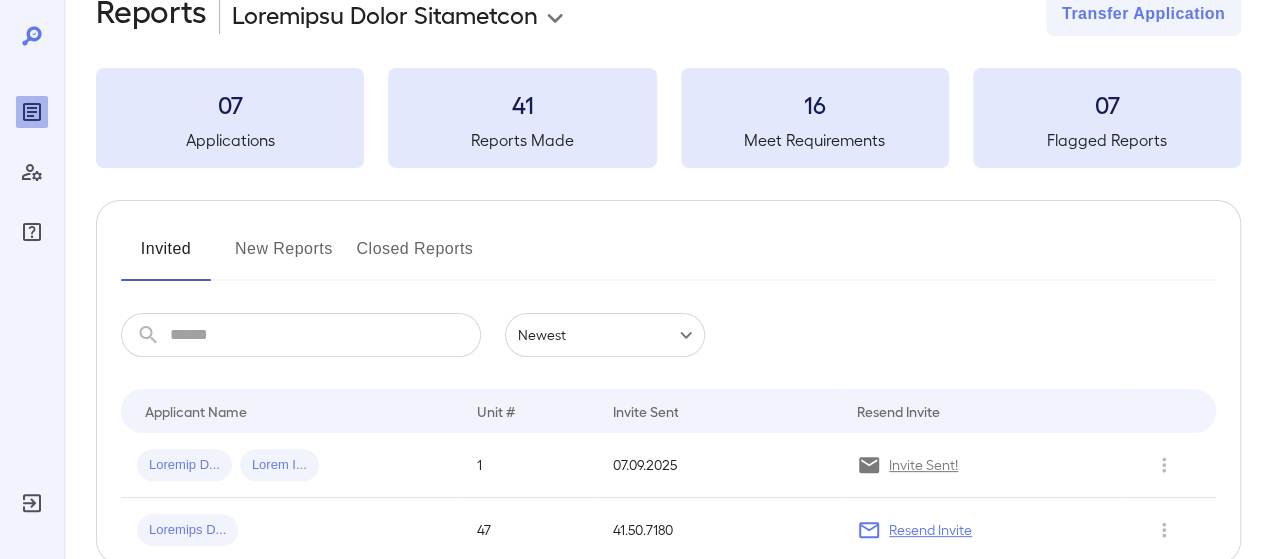 scroll, scrollTop: 94, scrollLeft: 0, axis: vertical 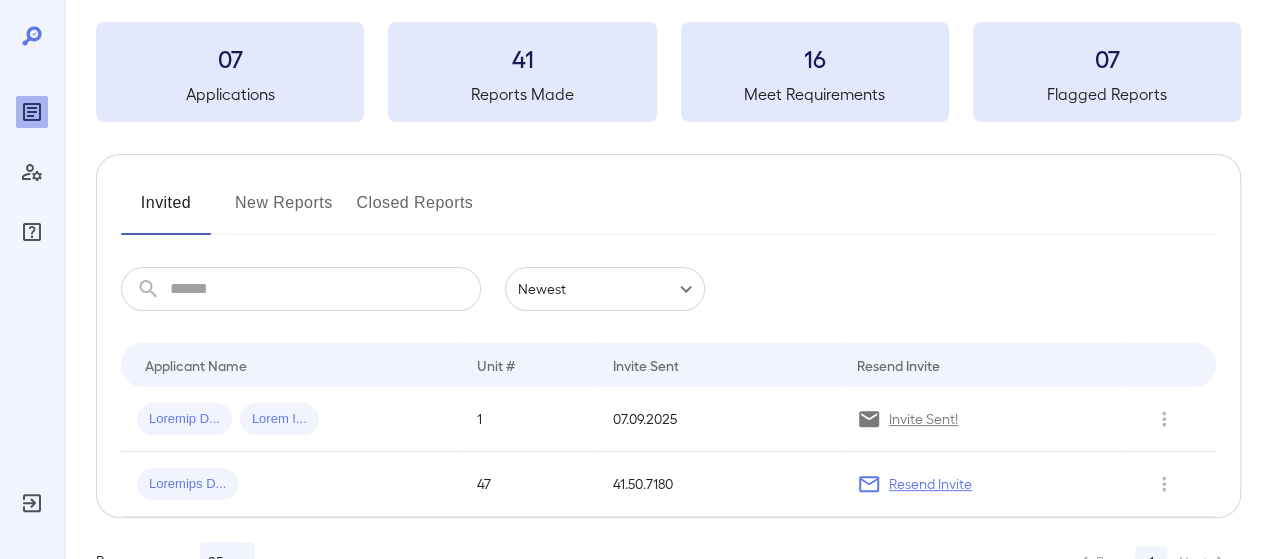 click on "New Reports" at bounding box center (284, 211) 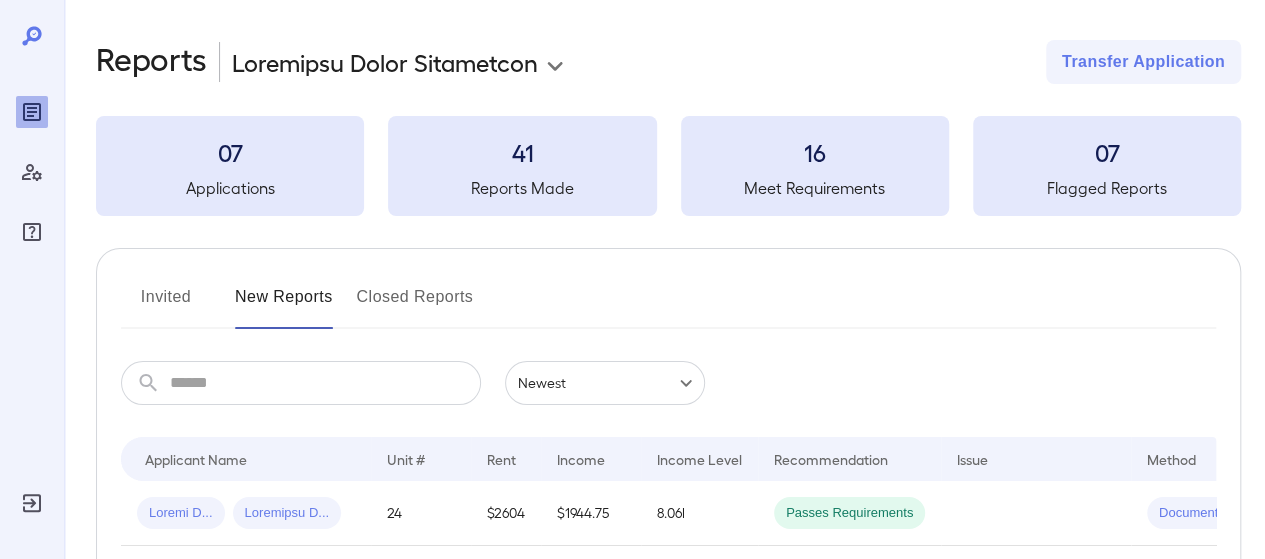 click on "**********" at bounding box center (632, 279) 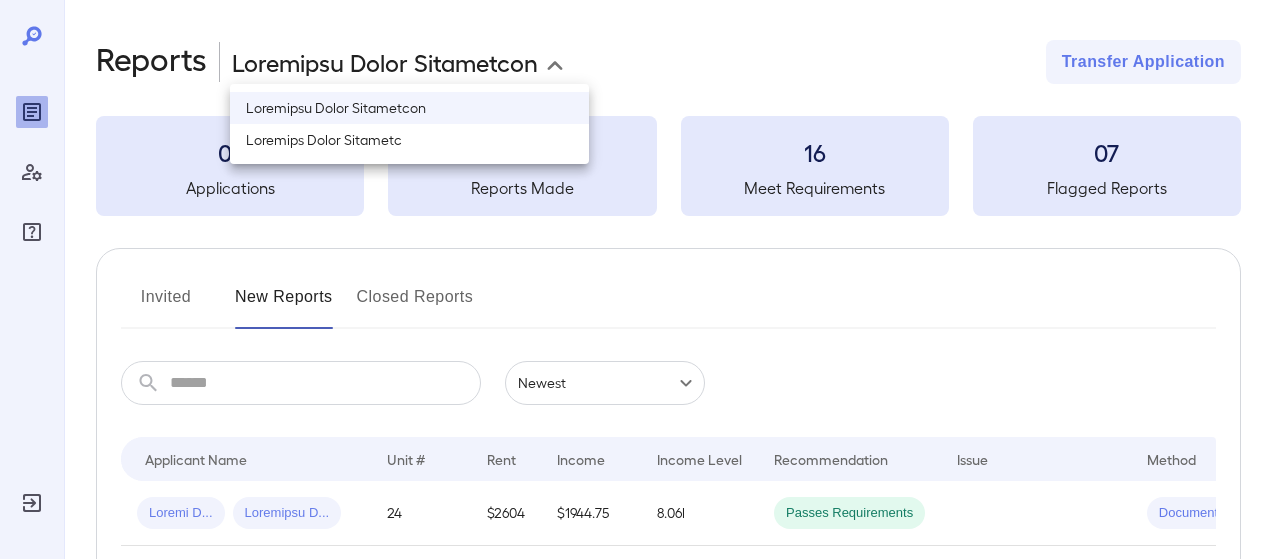 click on "Loremips Dolor Sitametc" at bounding box center [409, 140] 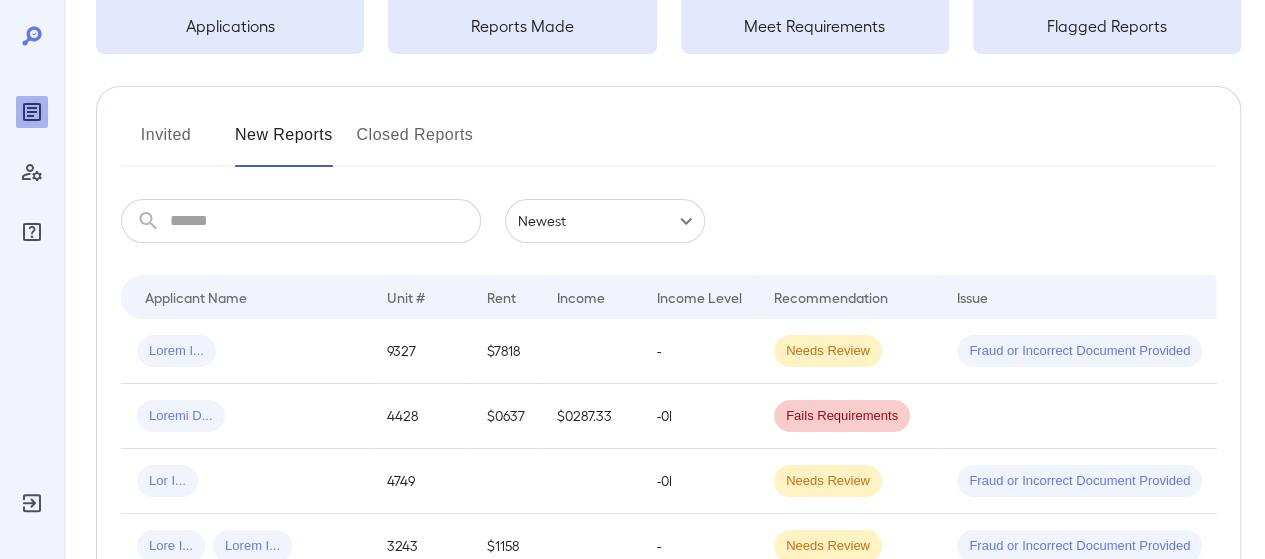 scroll, scrollTop: 165, scrollLeft: 0, axis: vertical 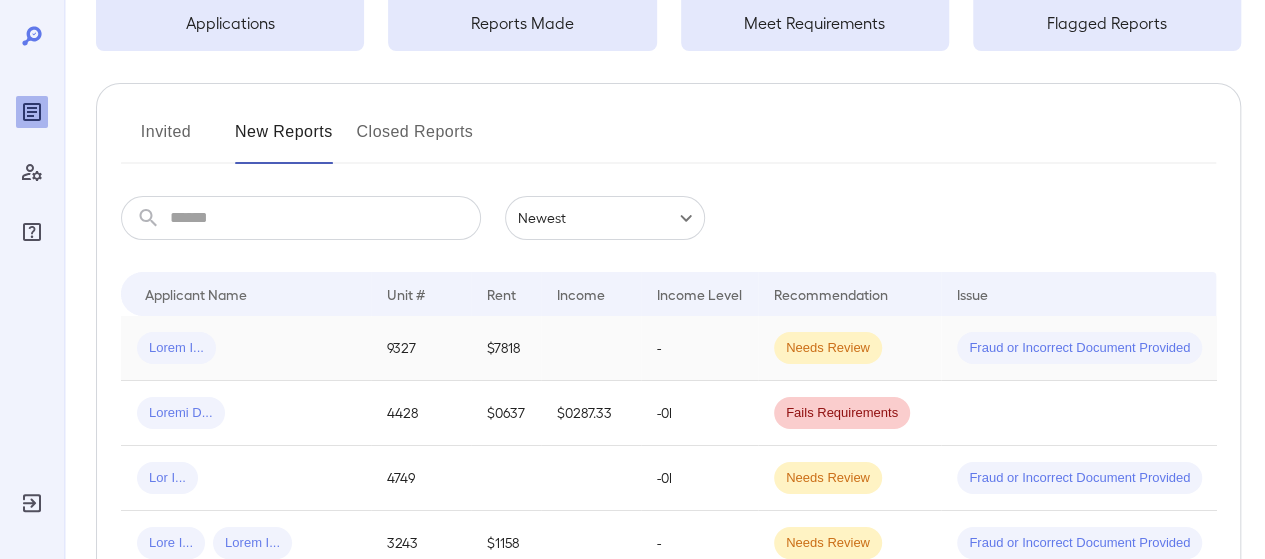 click on "Lorem I..." at bounding box center [246, 348] 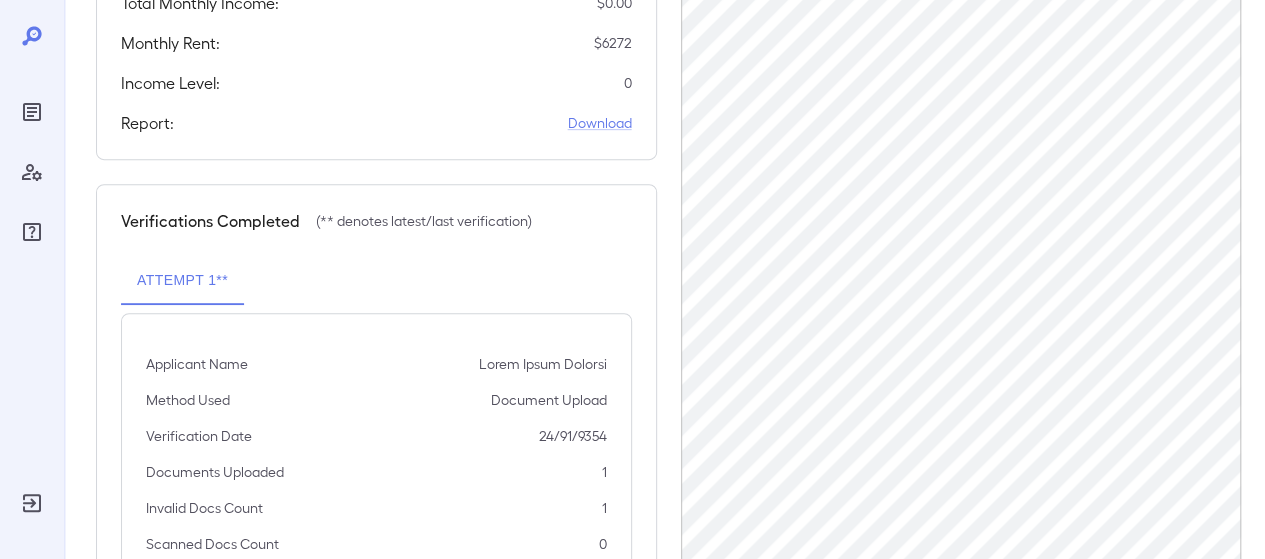 scroll, scrollTop: 546, scrollLeft: 0, axis: vertical 